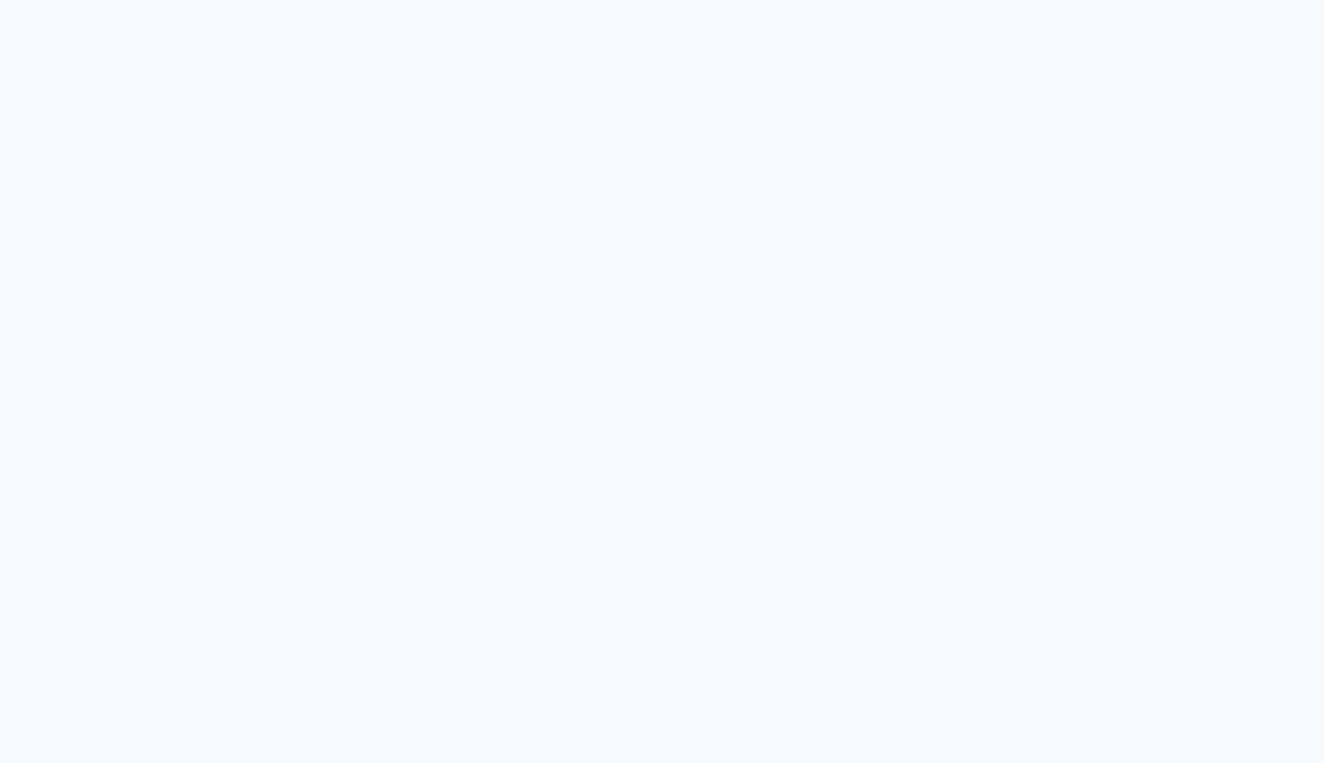scroll, scrollTop: 0, scrollLeft: 0, axis: both 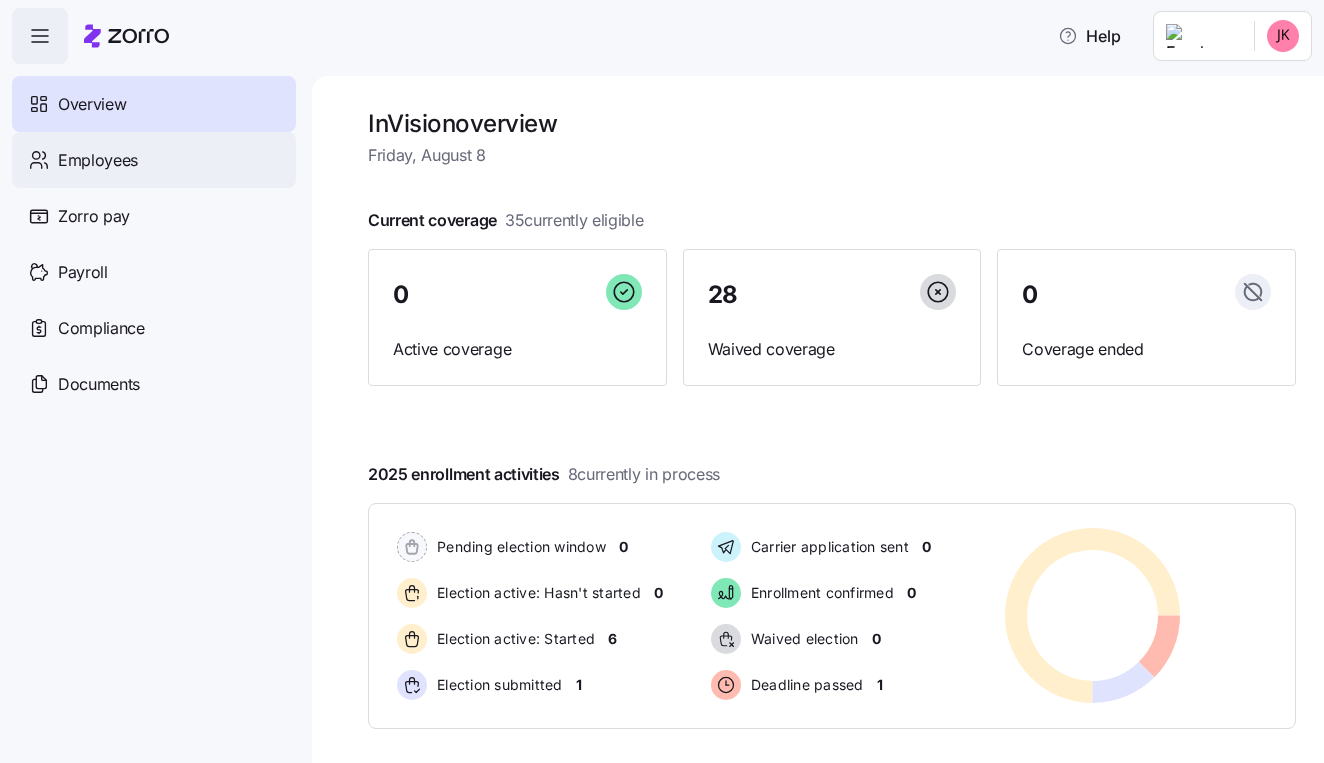 click on "Employees" at bounding box center [154, 160] 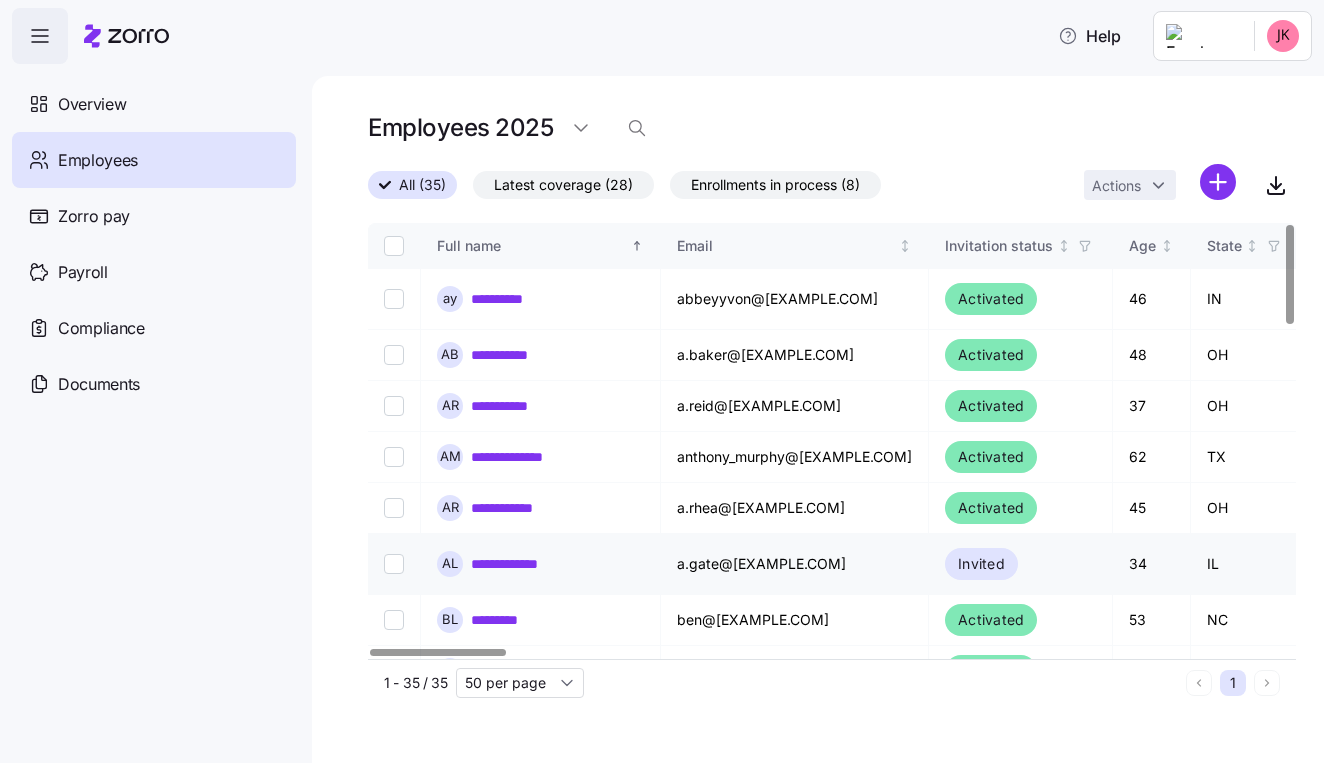 click on "**********" at bounding box center [515, 564] 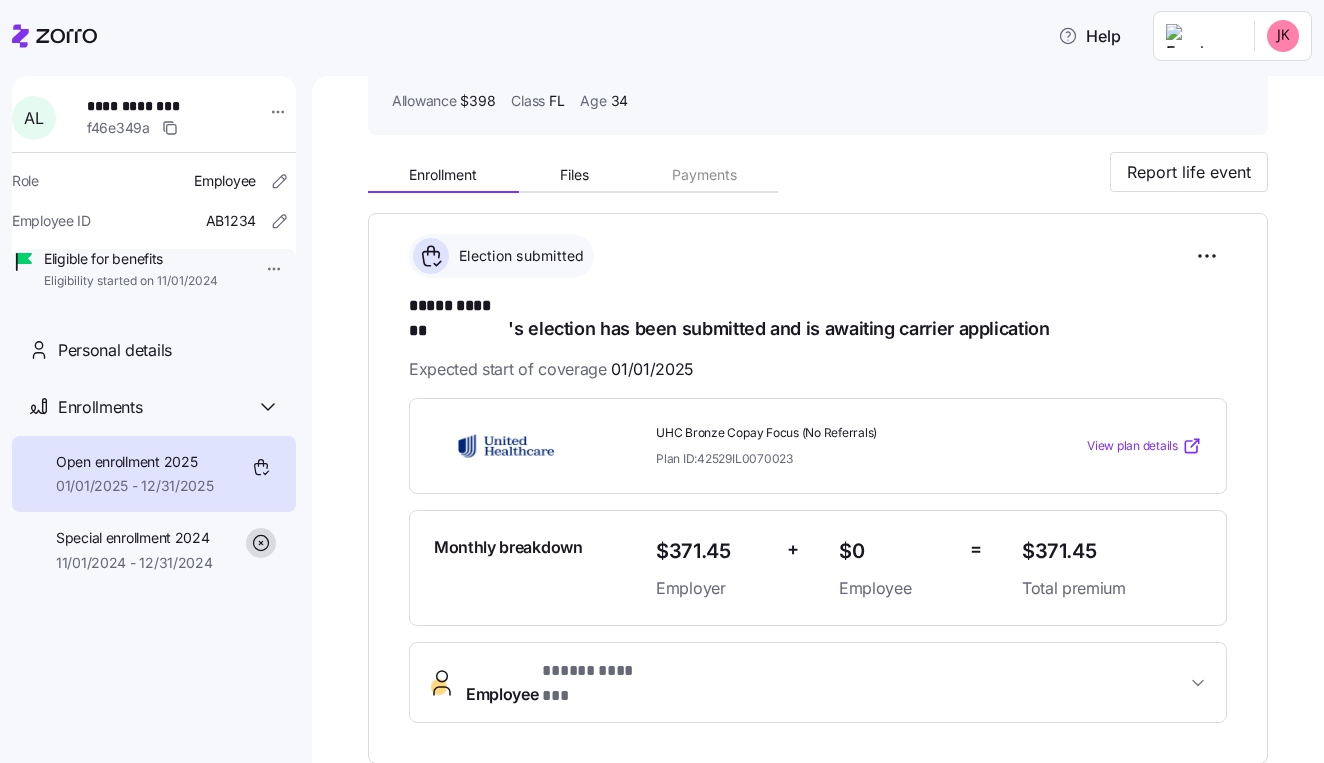 scroll, scrollTop: 318, scrollLeft: 0, axis: vertical 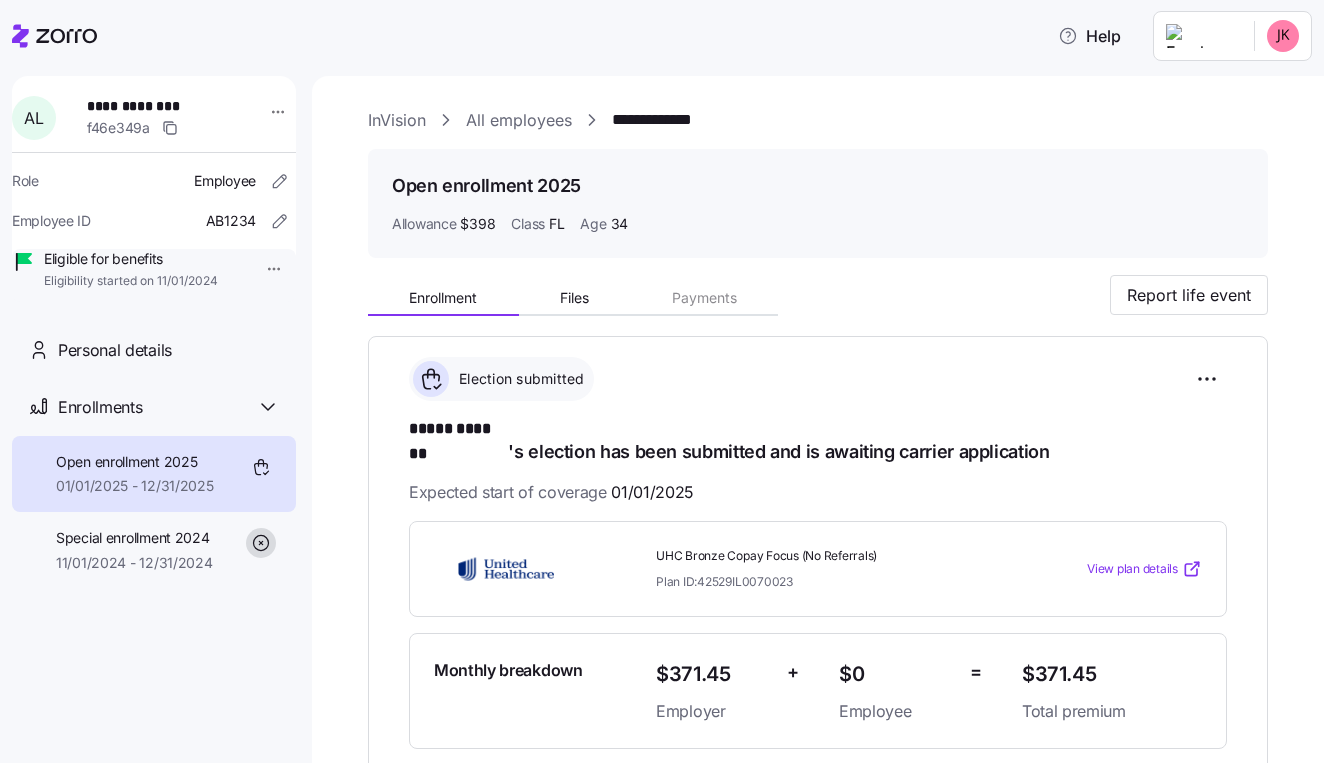 click on "**********" at bounding box center [662, 375] 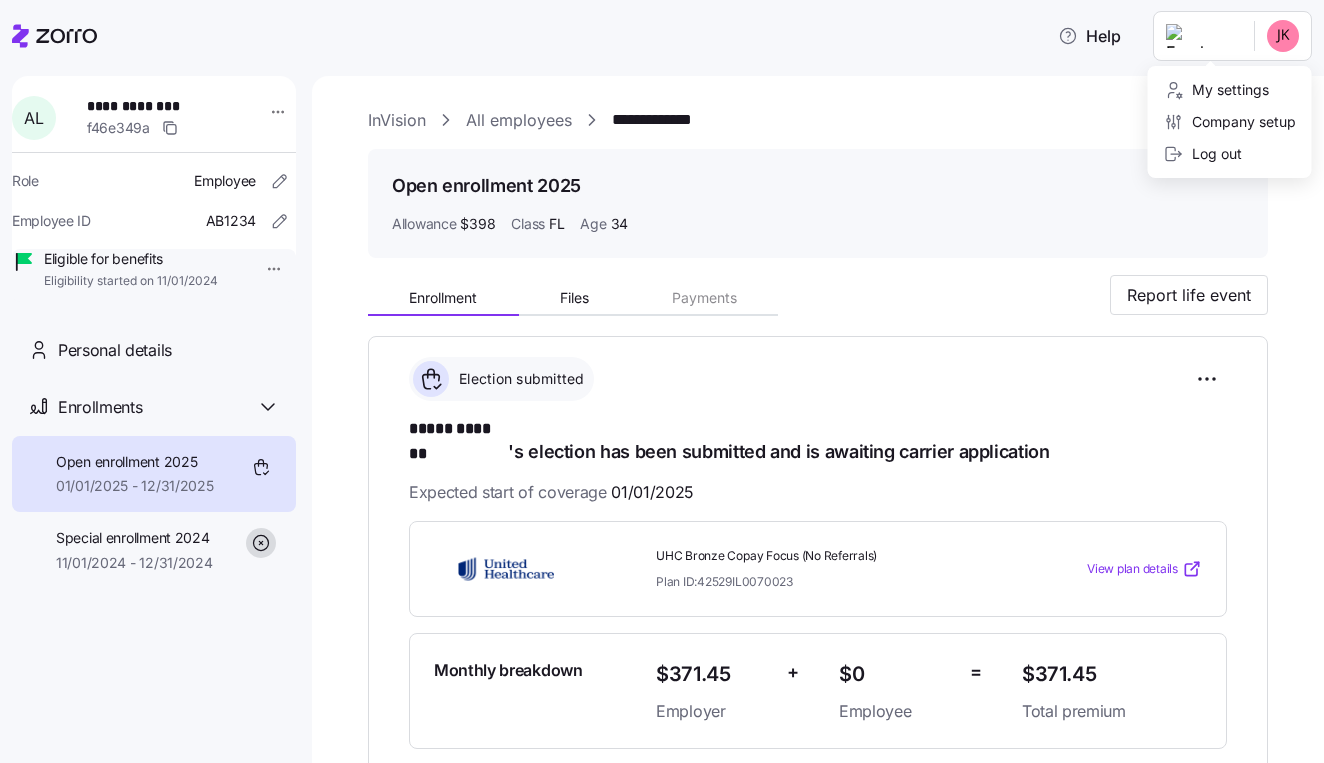 click on "**********" at bounding box center (662, 375) 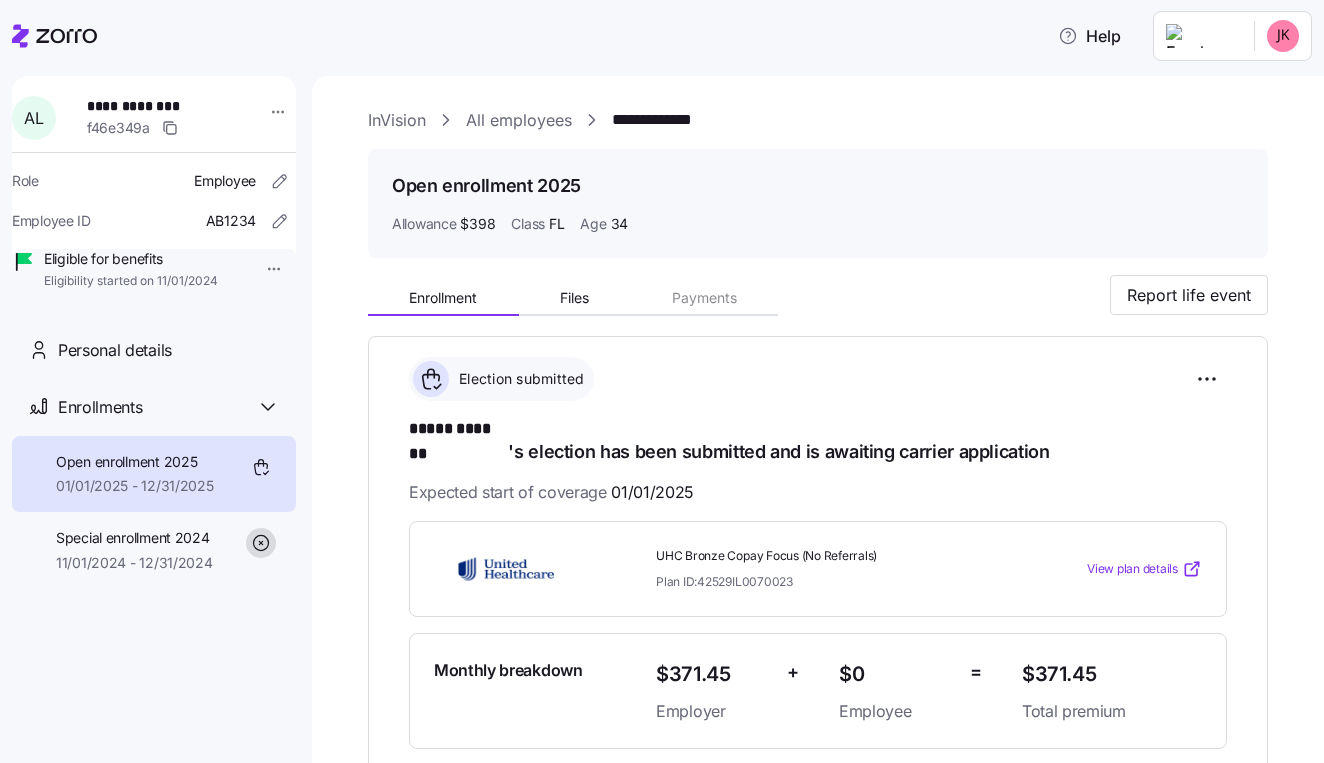 click on "**********" at bounding box center [662, 375] 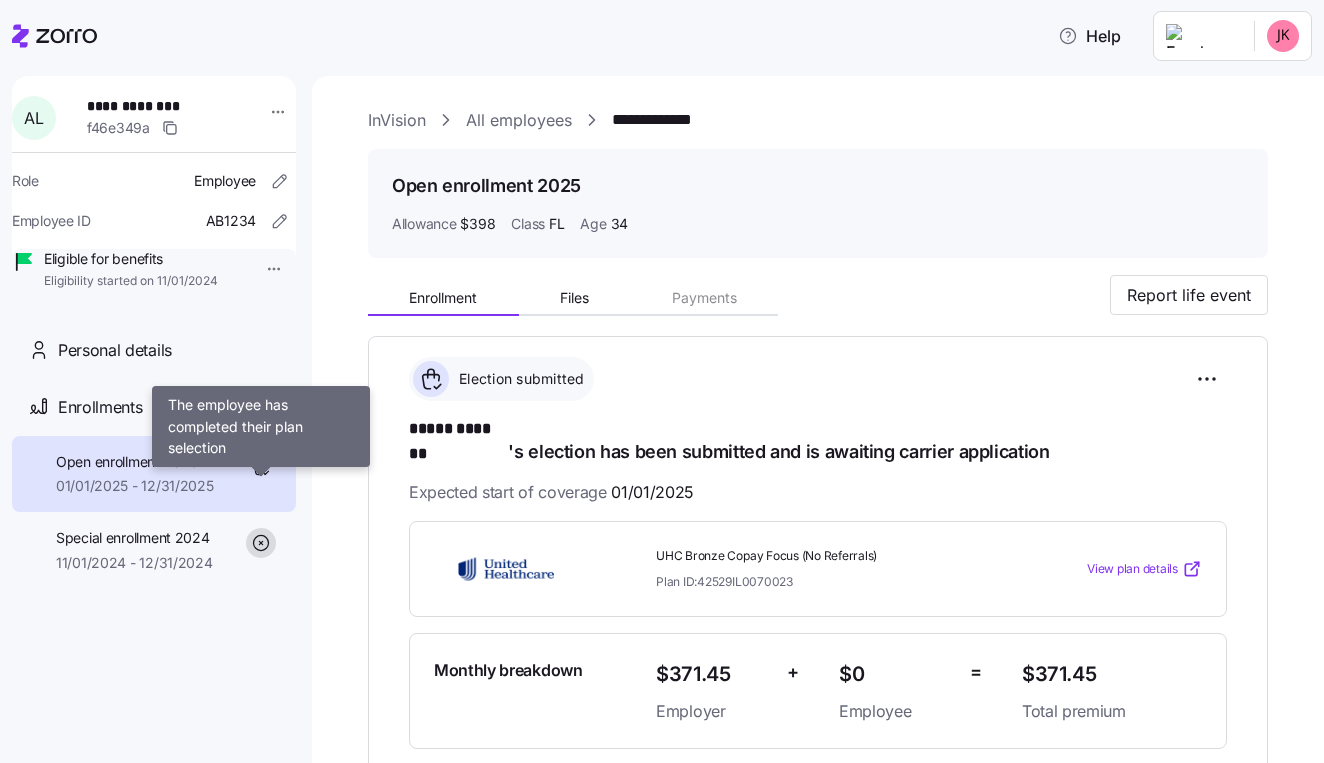 click 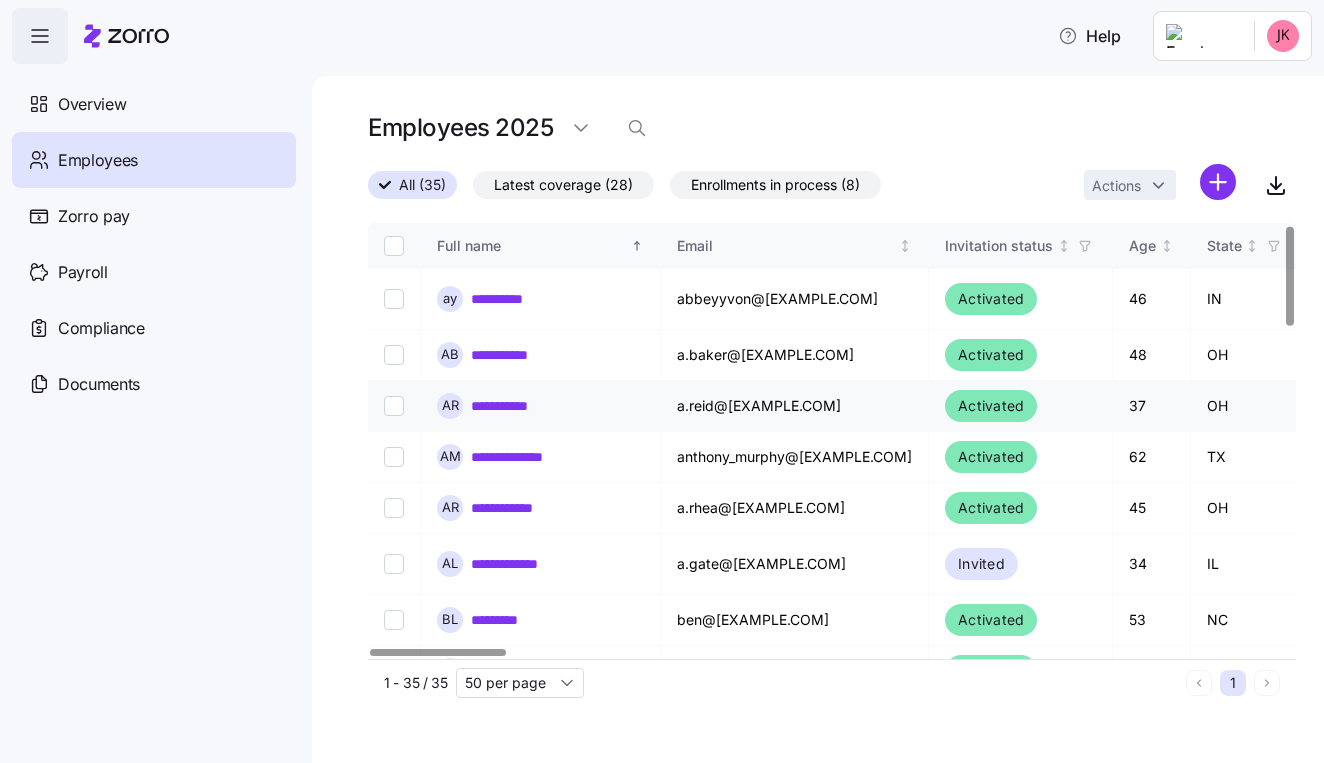 scroll, scrollTop: 367, scrollLeft: 0, axis: vertical 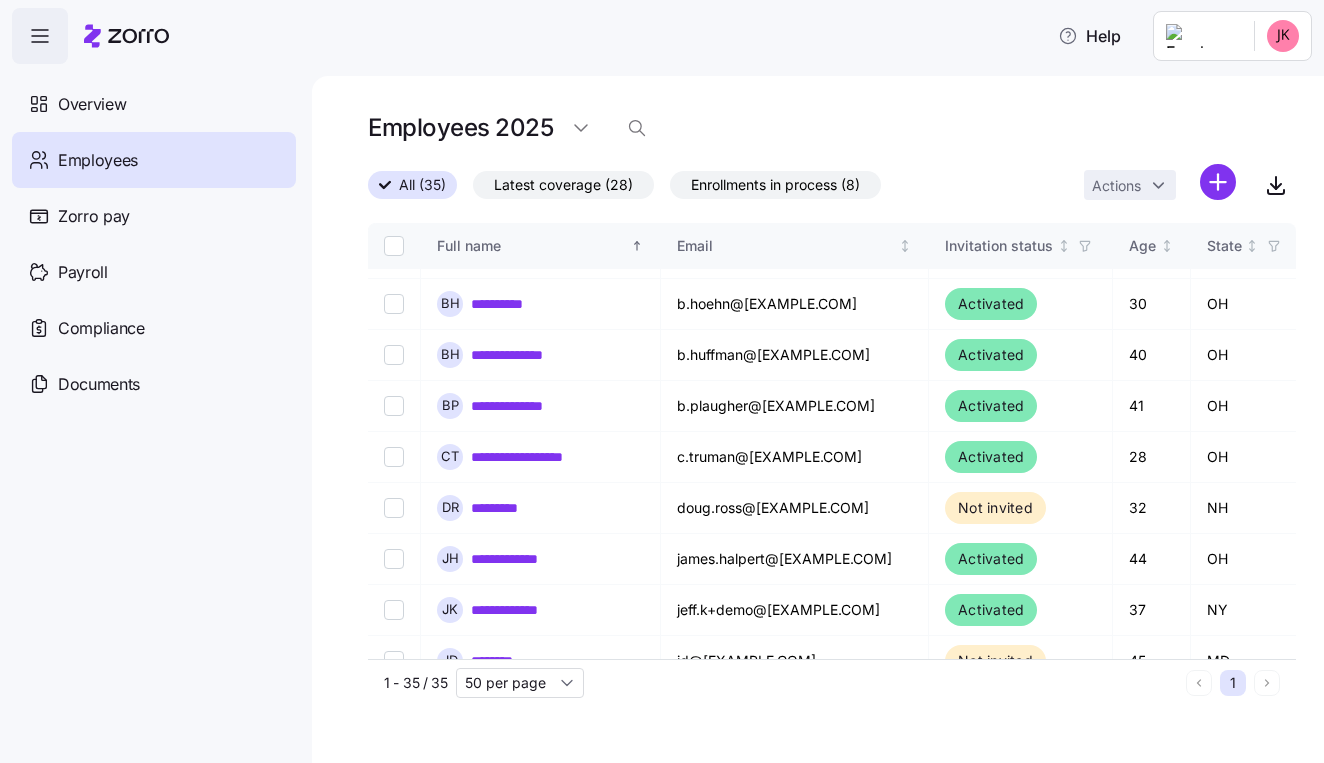 click at bounding box center [40, 36] 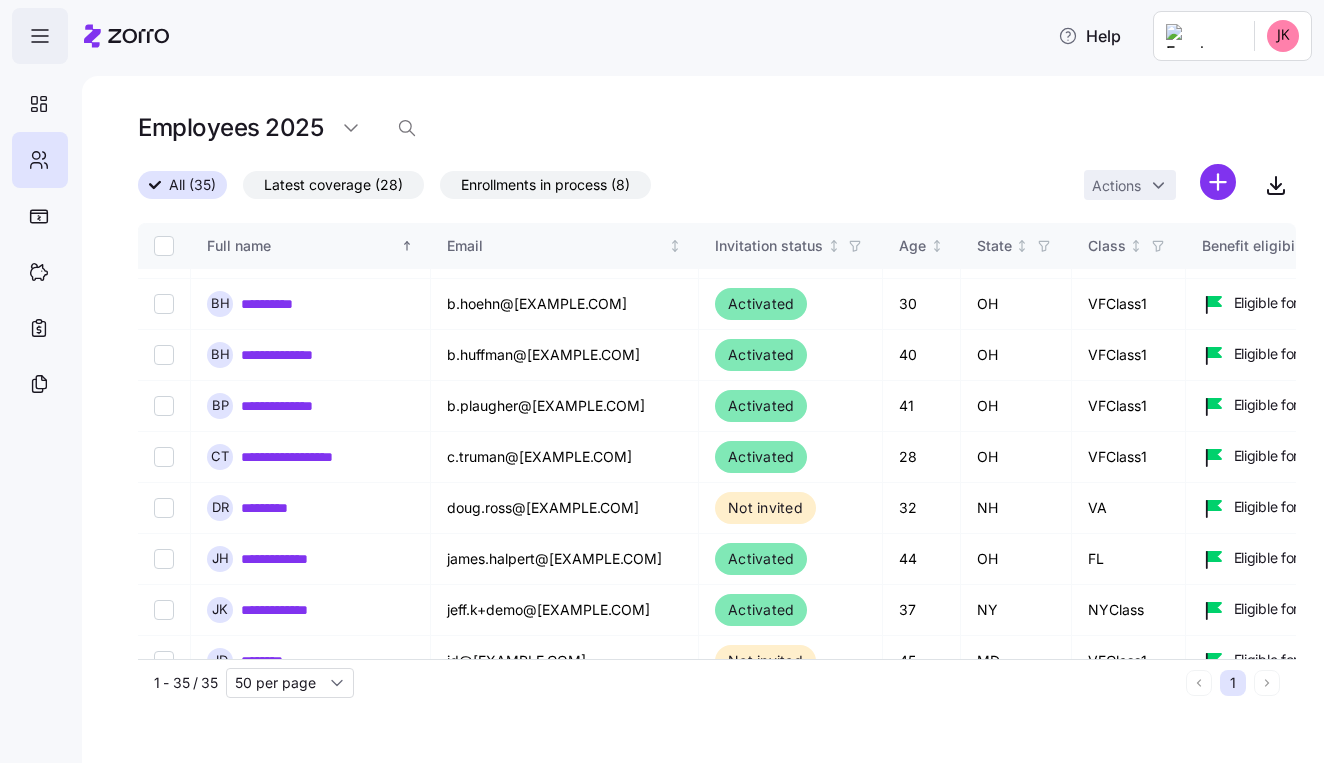 click at bounding box center [40, 36] 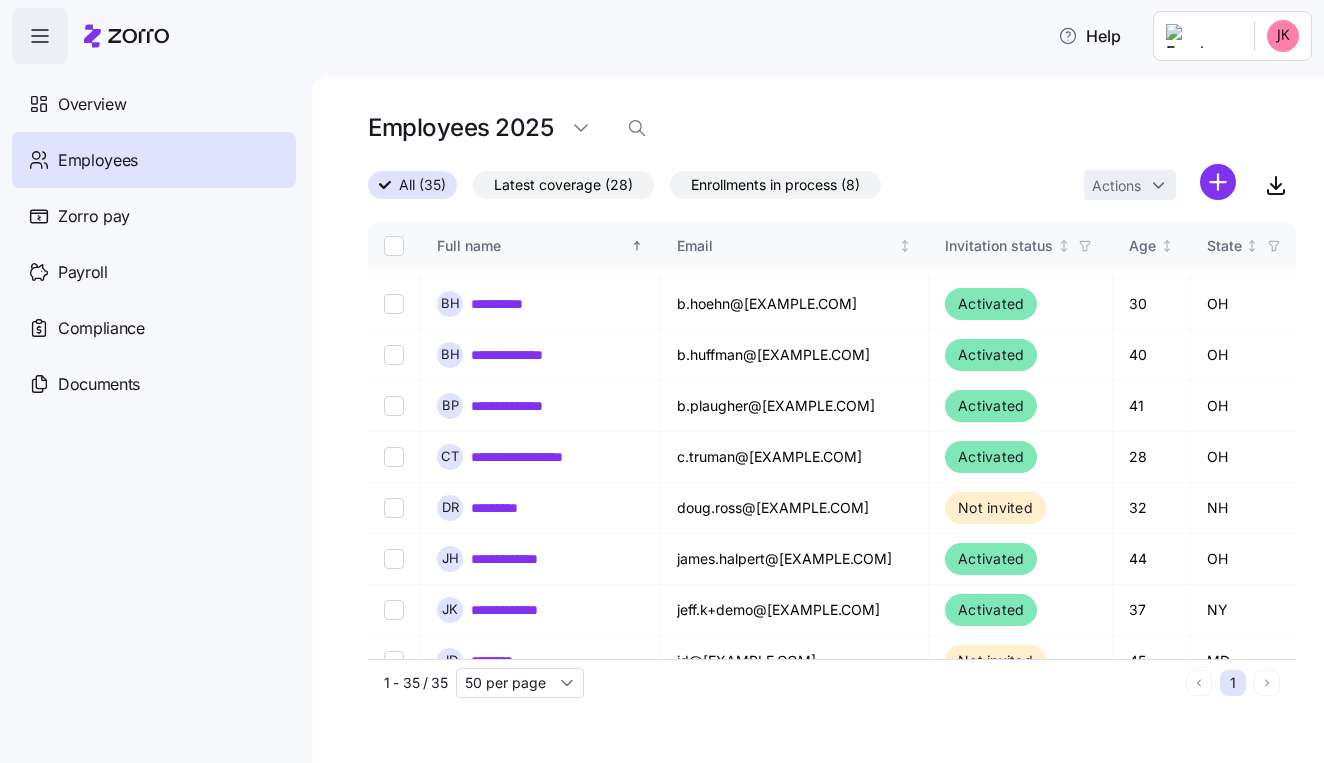 click 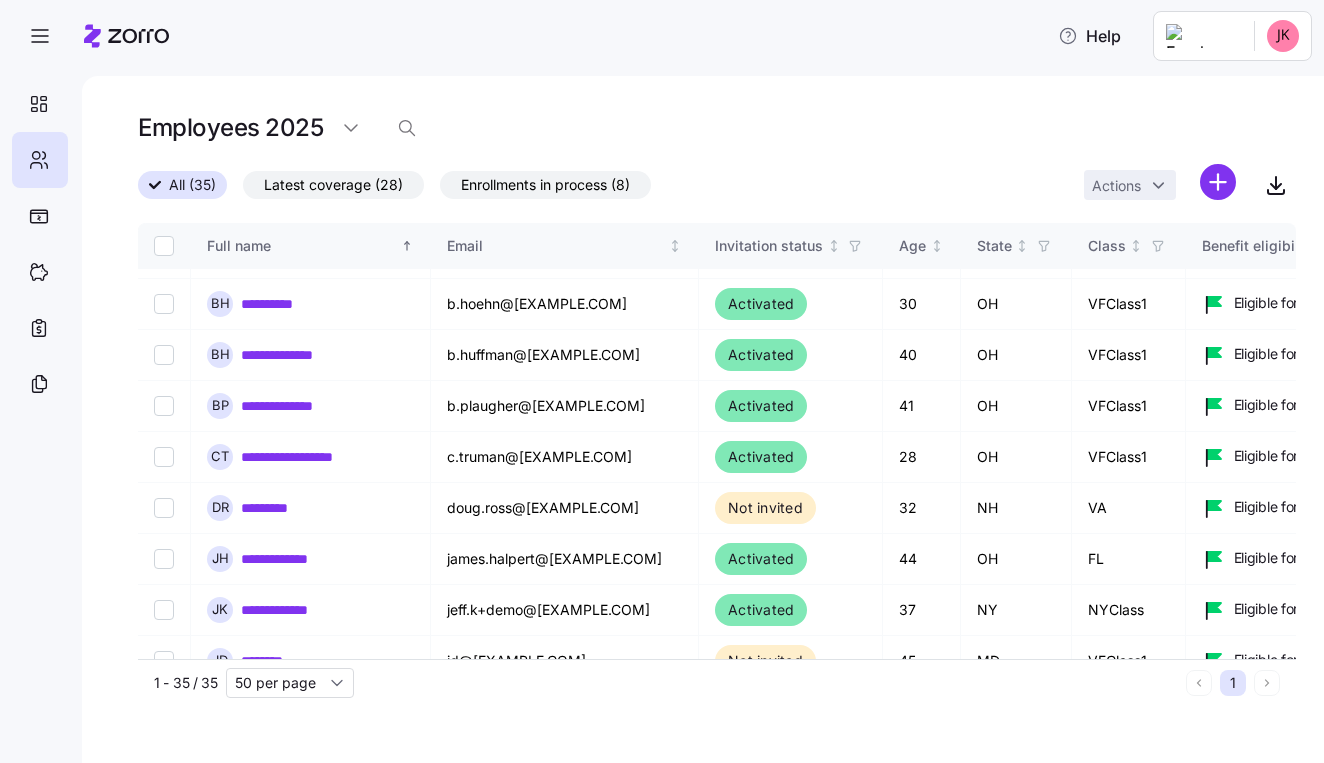 click on "**********" at bounding box center (662, 375) 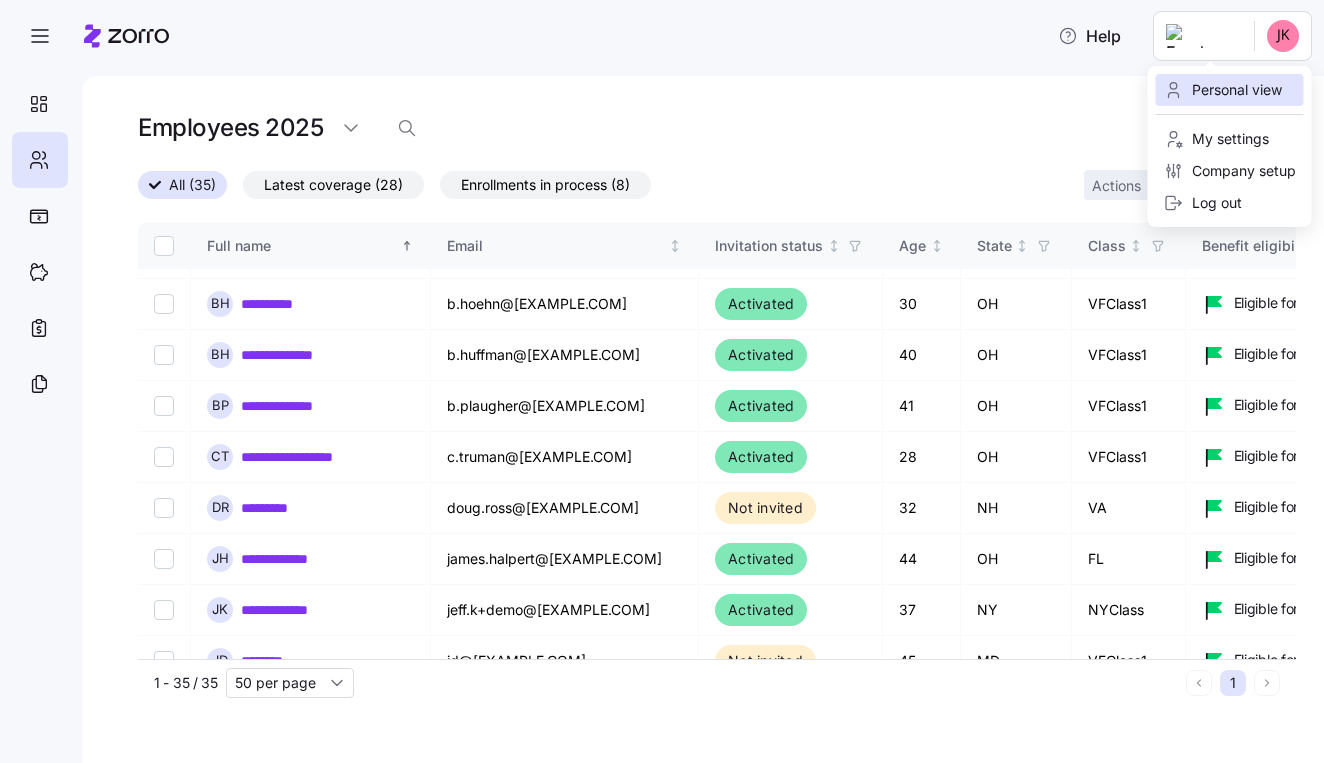 click on "Personal view" at bounding box center [1223, 90] 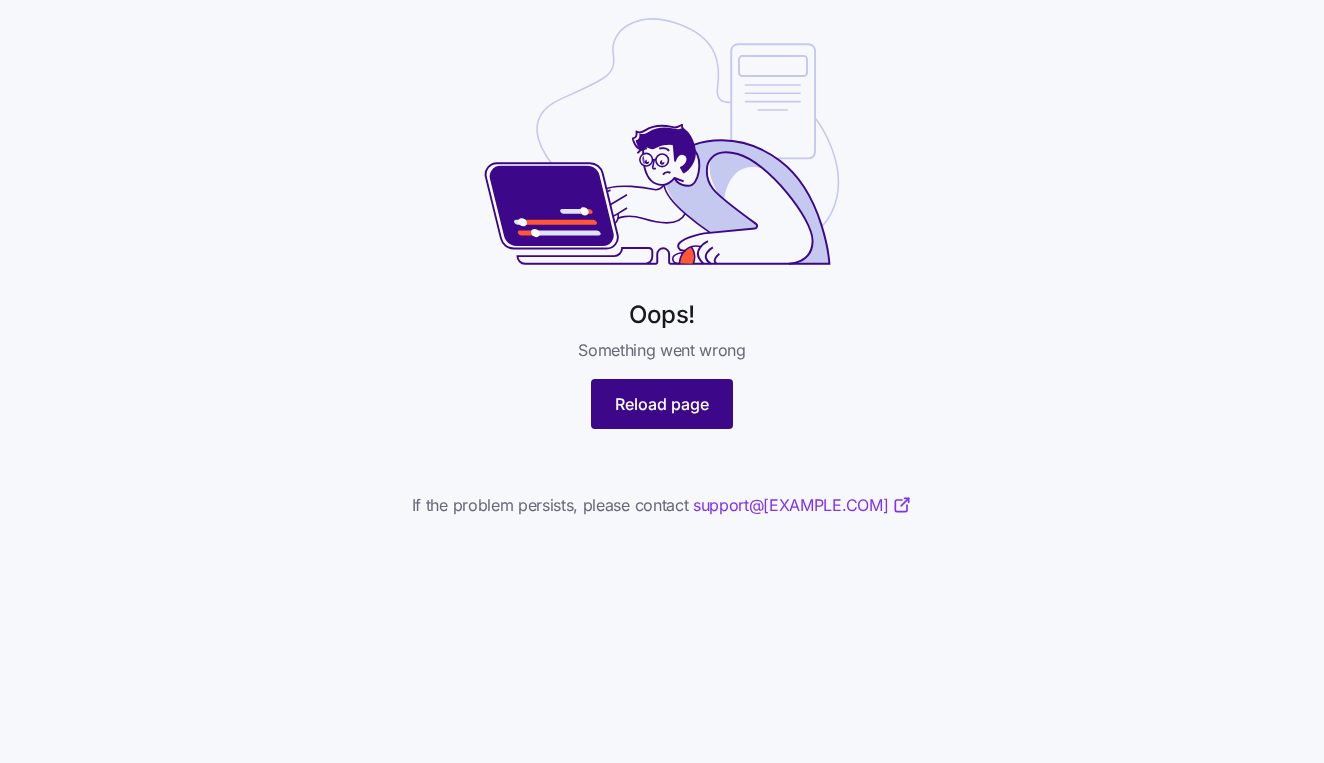 click on "Reload page" at bounding box center (662, 404) 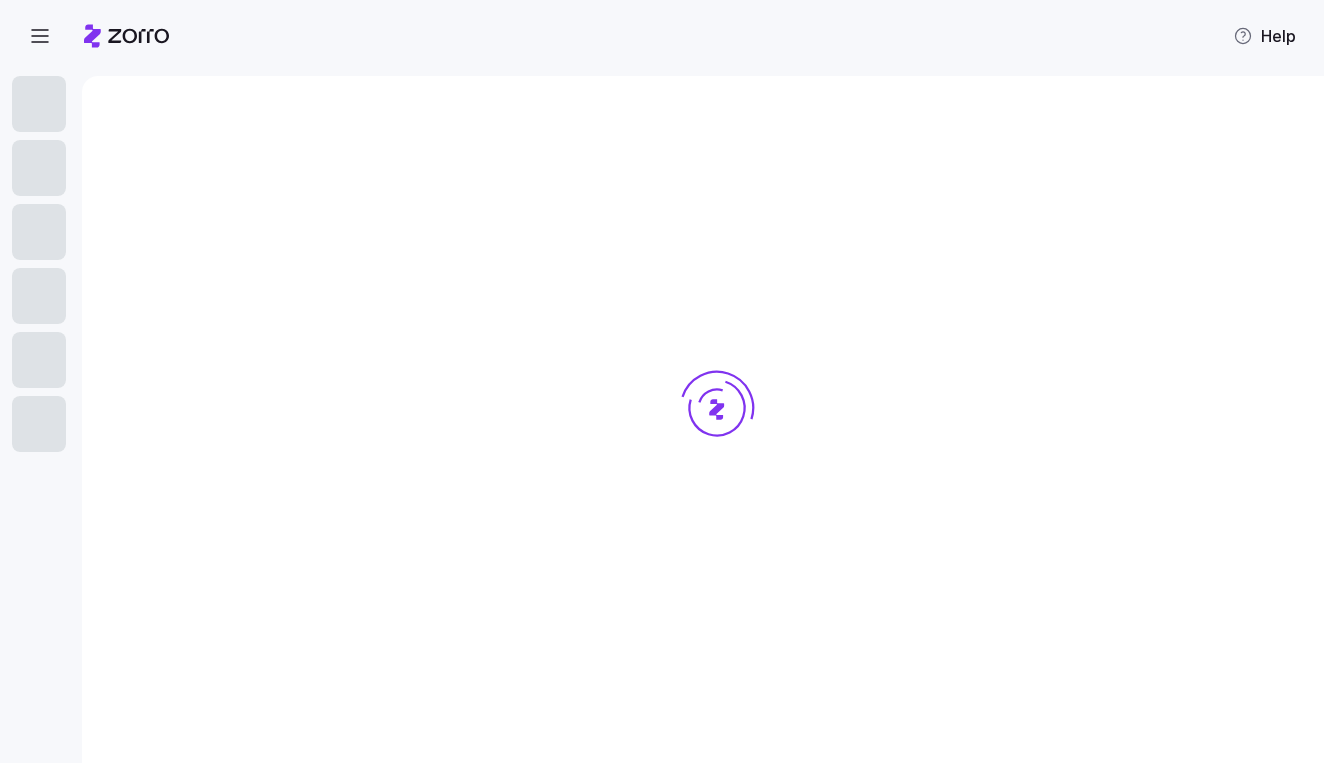 scroll, scrollTop: 0, scrollLeft: 0, axis: both 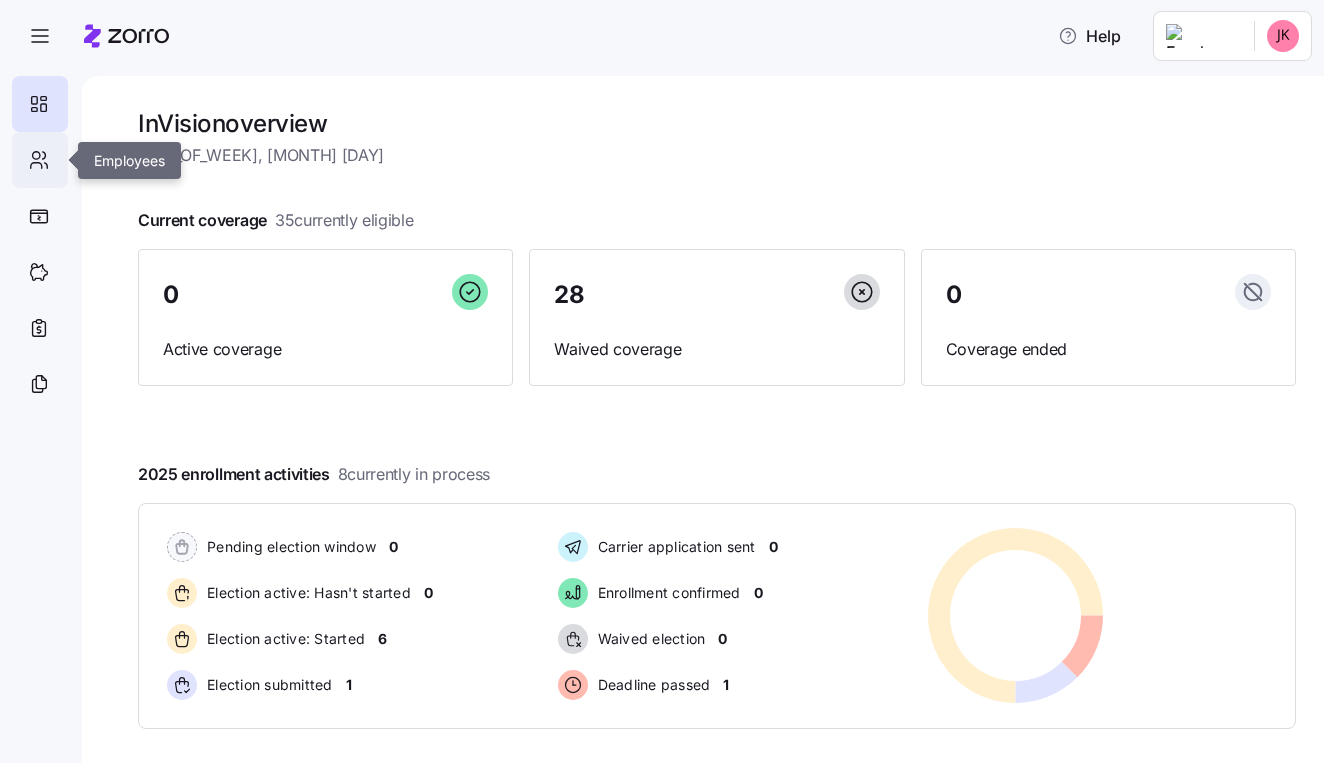 click at bounding box center [40, 160] 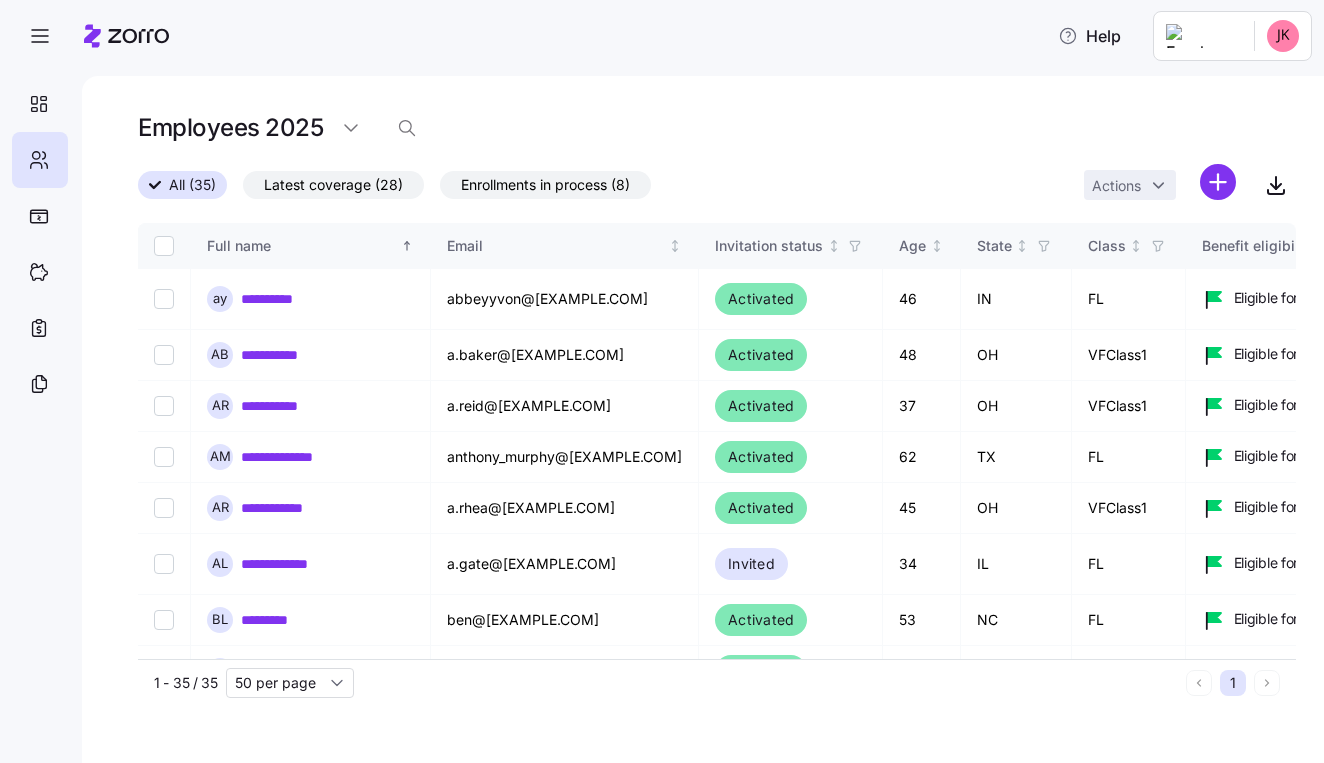 click on "**********" at bounding box center (662, 375) 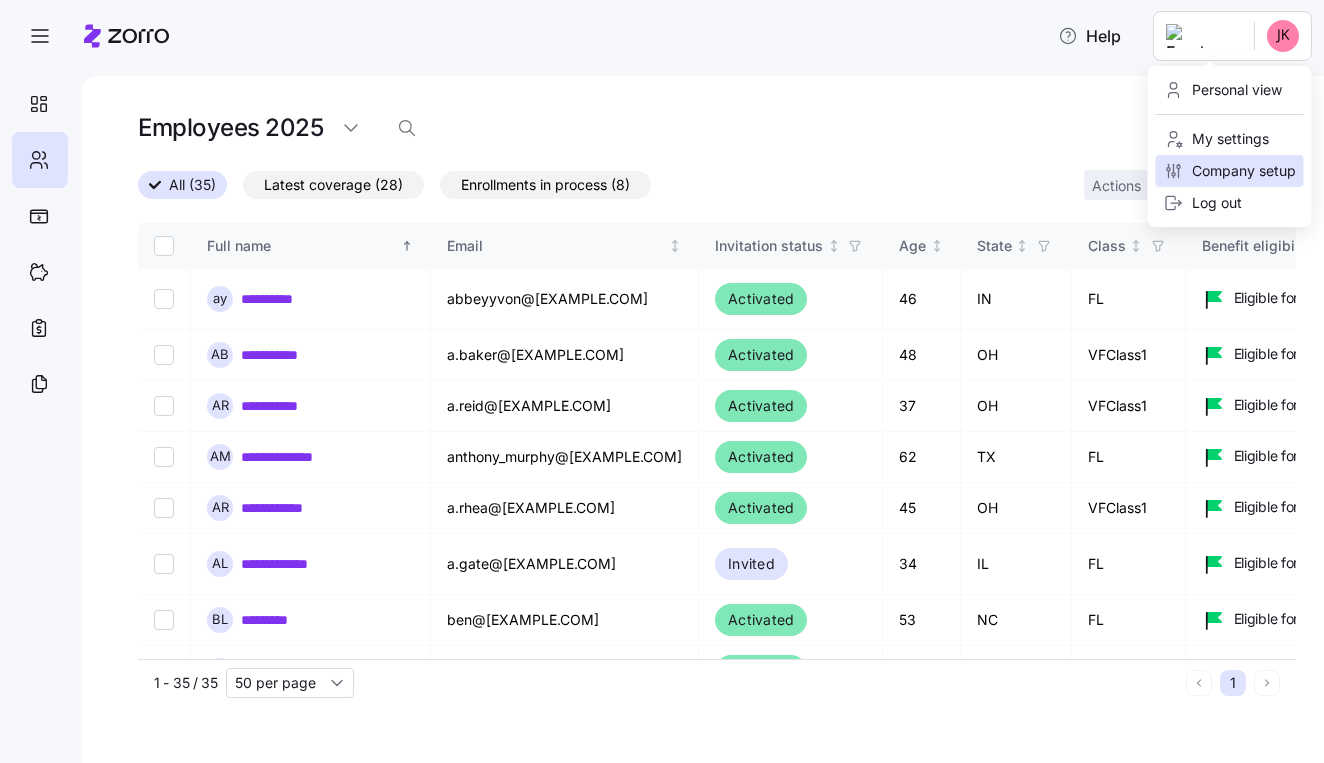 click on "Company setup" at bounding box center [1230, 171] 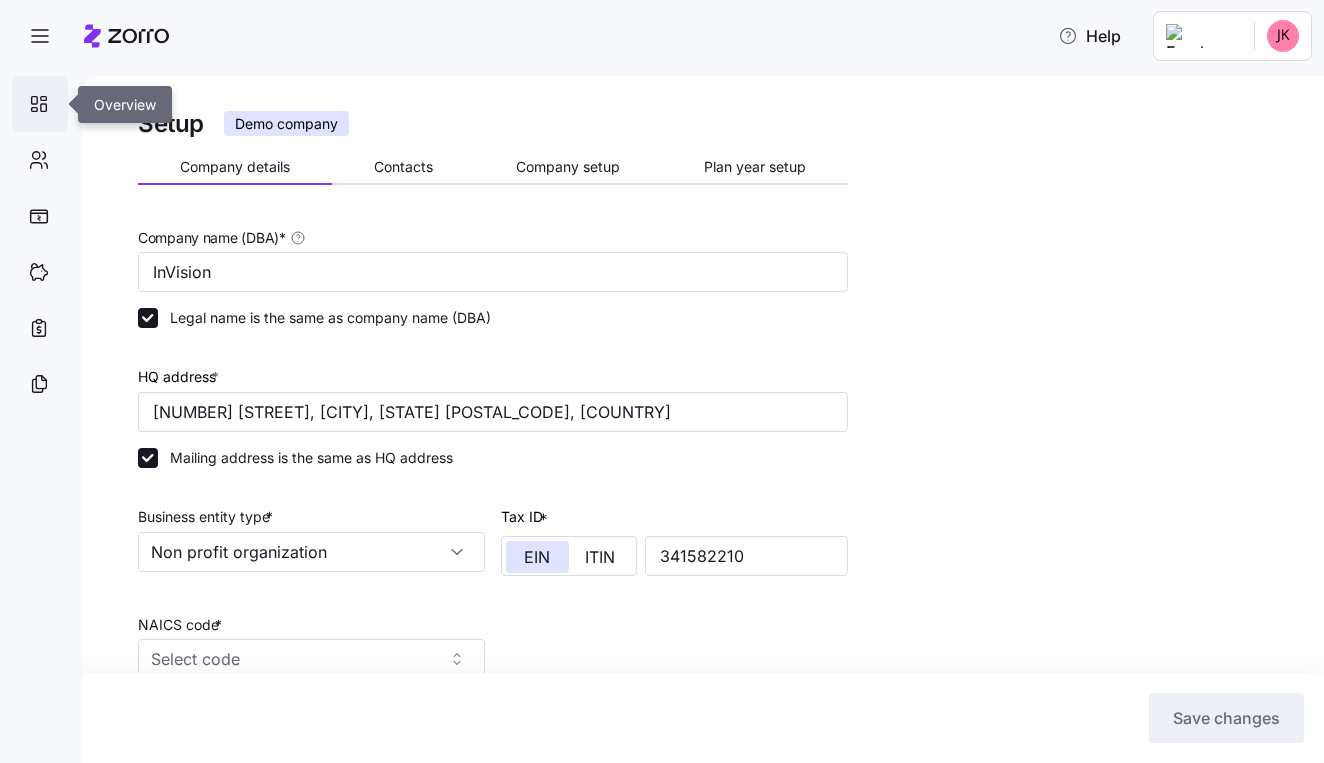 click at bounding box center (40, 104) 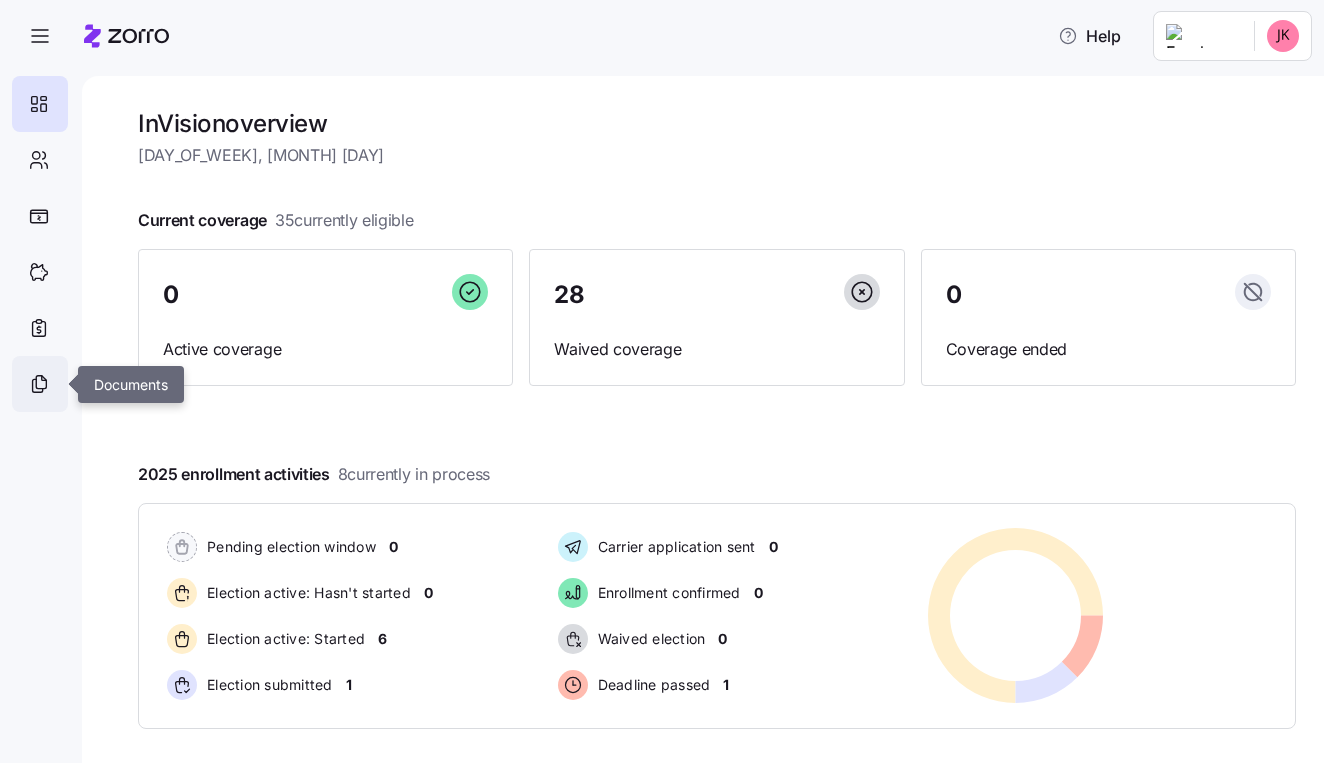click 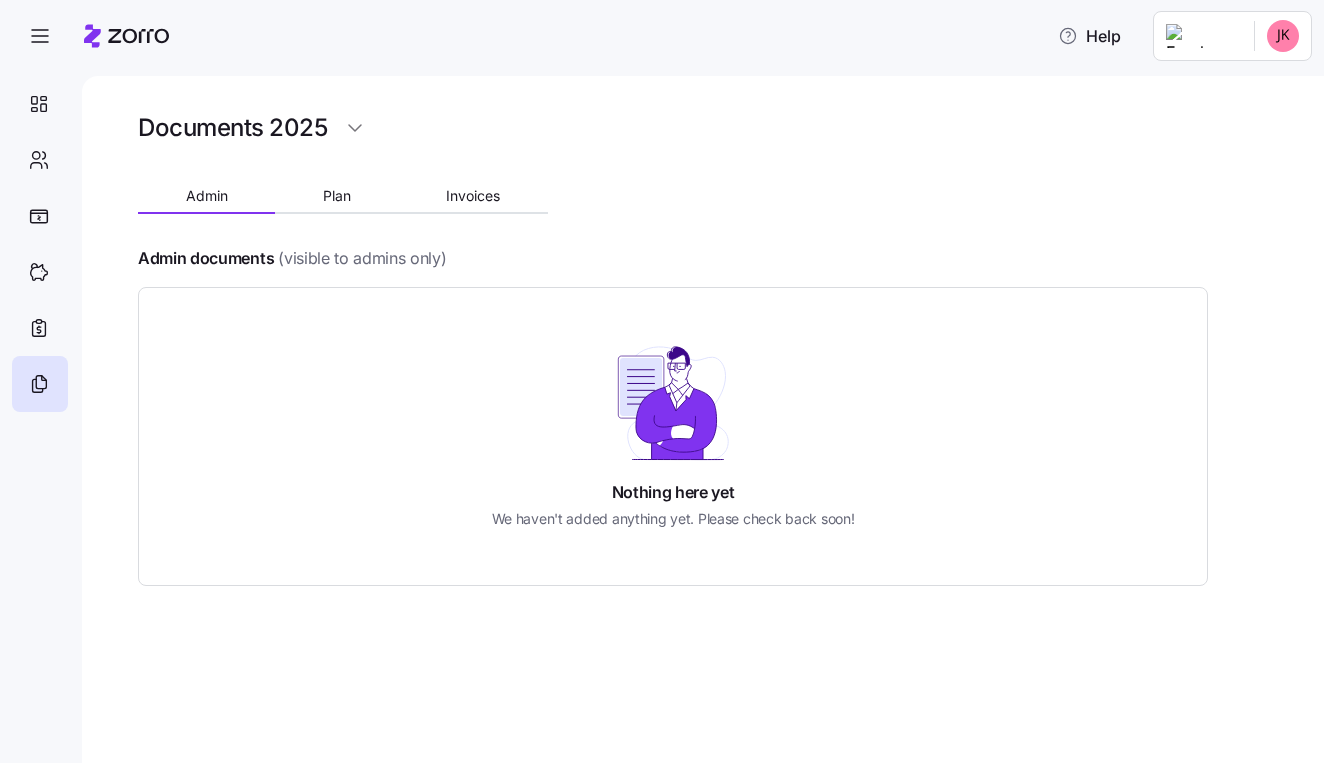 click on "Help Documents 2025 Admin Plan Invoices Admin documents (visible to admins only) Nothing here yet We haven't added anything yet. Please check back soon! Documents" at bounding box center (662, 375) 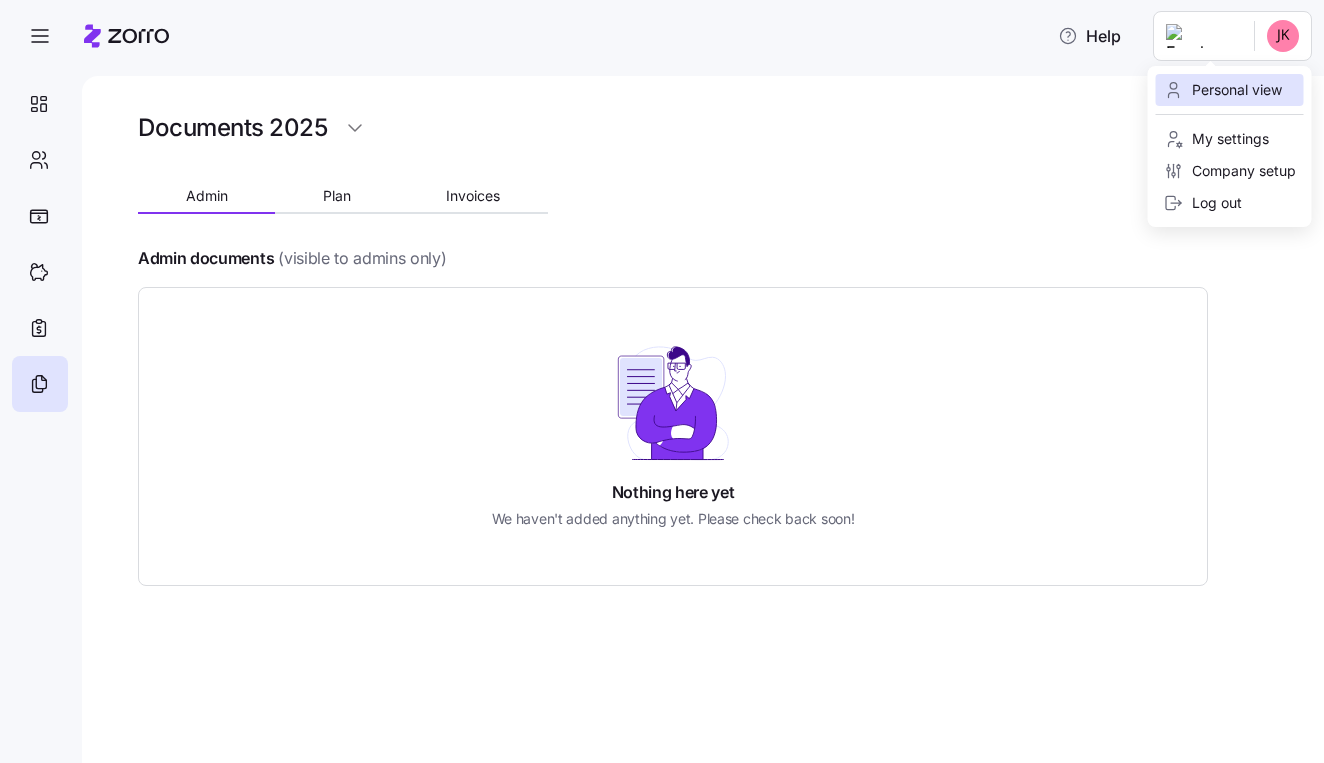 click 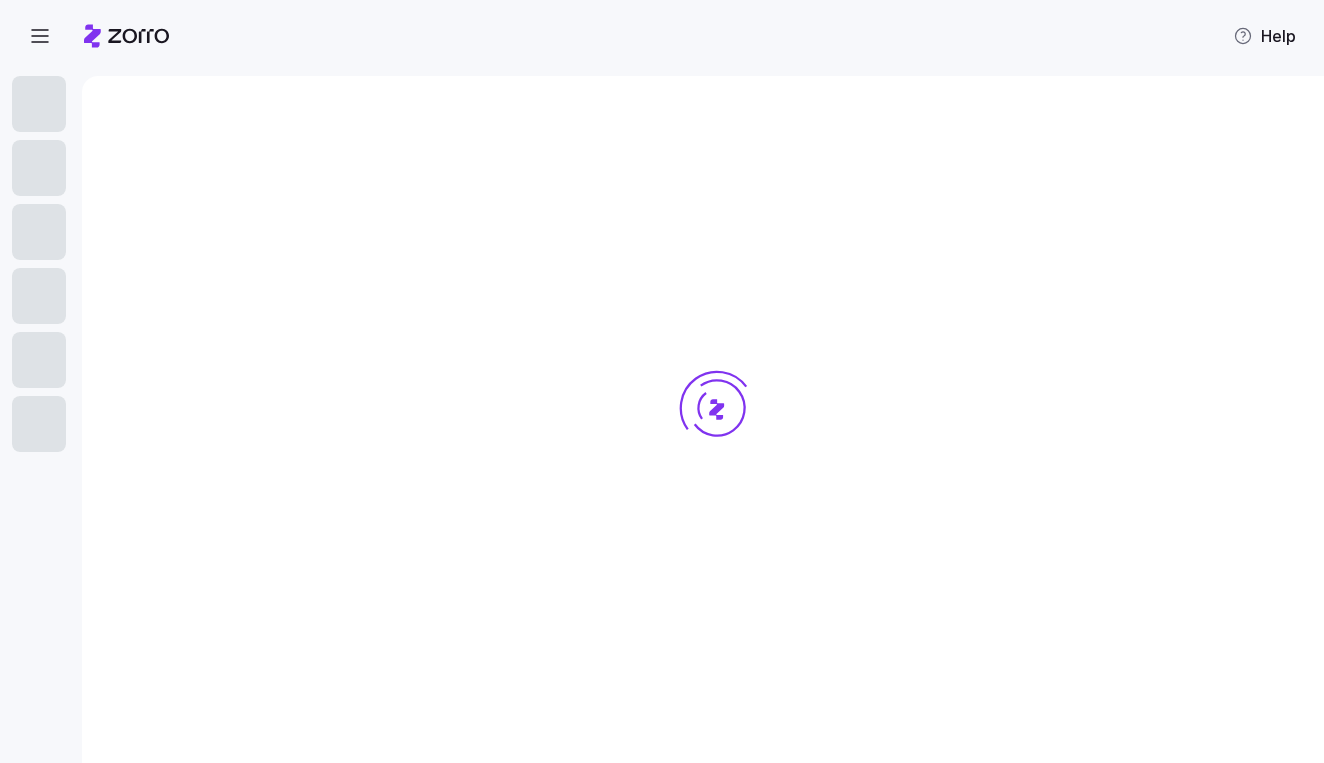 scroll, scrollTop: 0, scrollLeft: 0, axis: both 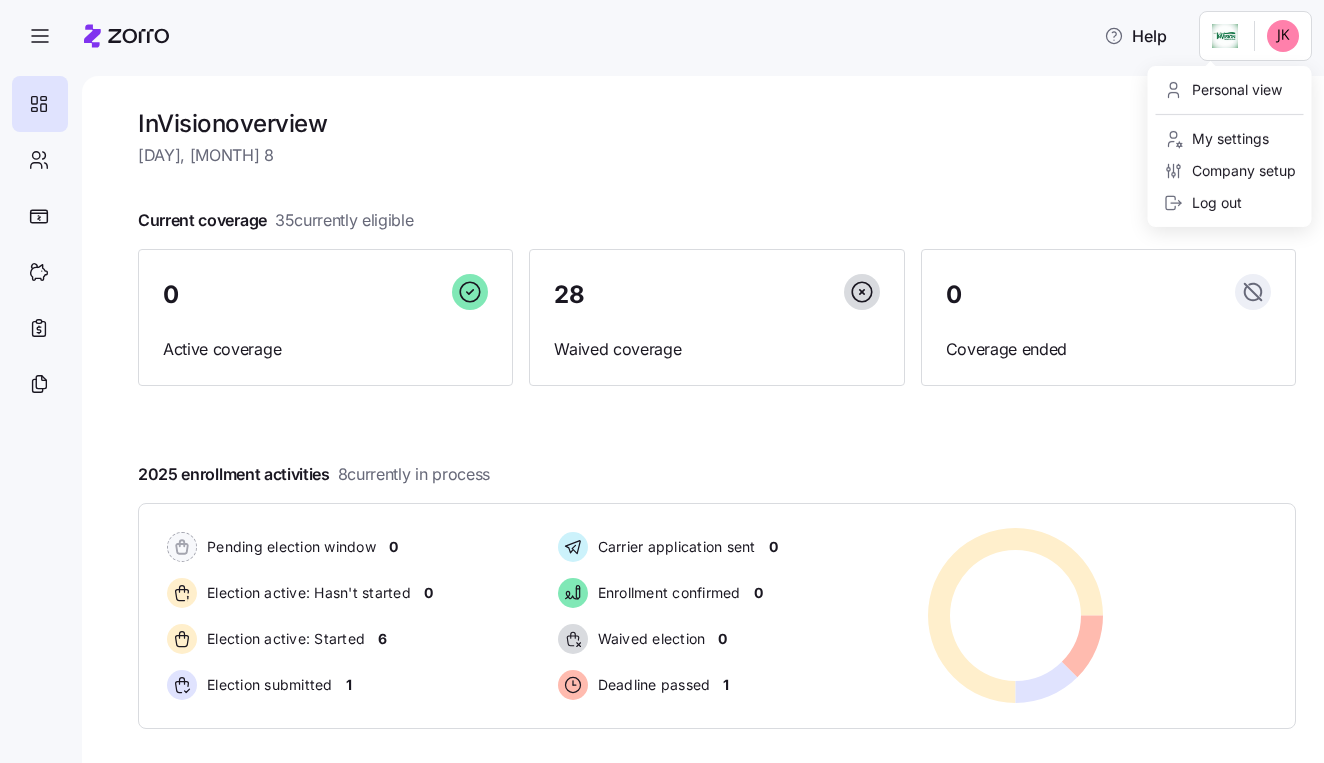 click on "Help InVision  overview [DAY], [MONTH] 8 Current coverage 35  currently eligible 0 Active coverage 28 Waived coverage 0 Coverage ended 2025   enrollment activities 8  currently in process Pending election window 0 Election active: Hasn't started 0 Election active: Started 6 Election submitted 1 Carrier application sent 0 Enrollment confirmed 0 Waived election 0 Deadline passed 1 Pending election window 0 Election active: Hasn't started 0 Election active: Started 6 Election submitted 1 Carrier application sent 0 Enrollment confirmed 0 Waived election 0 Deadline passed 1 Quick actions Add employee View invoices Run payroll Need help? Visit our help center See what’s new on our blog Personal view My settings Company setup Log out" at bounding box center (662, 375) 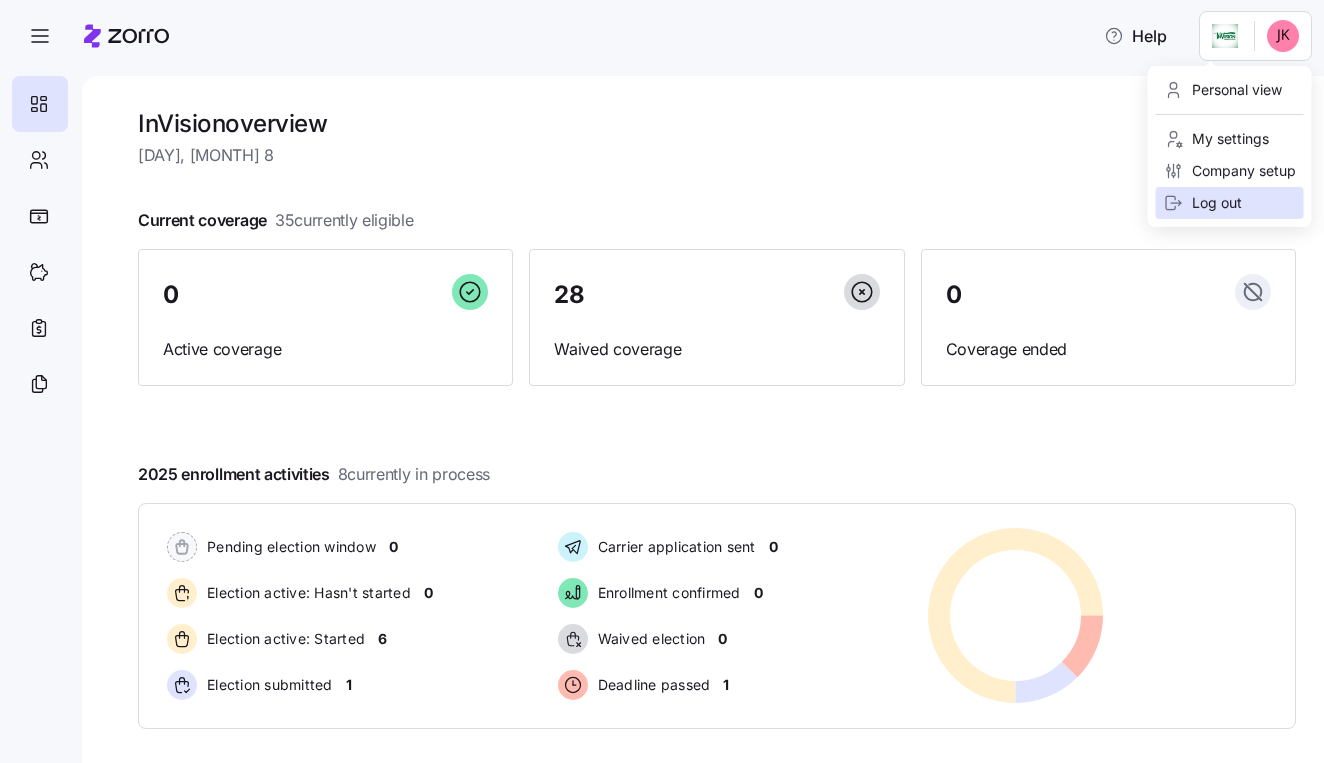 click on "Log out" at bounding box center [1230, 203] 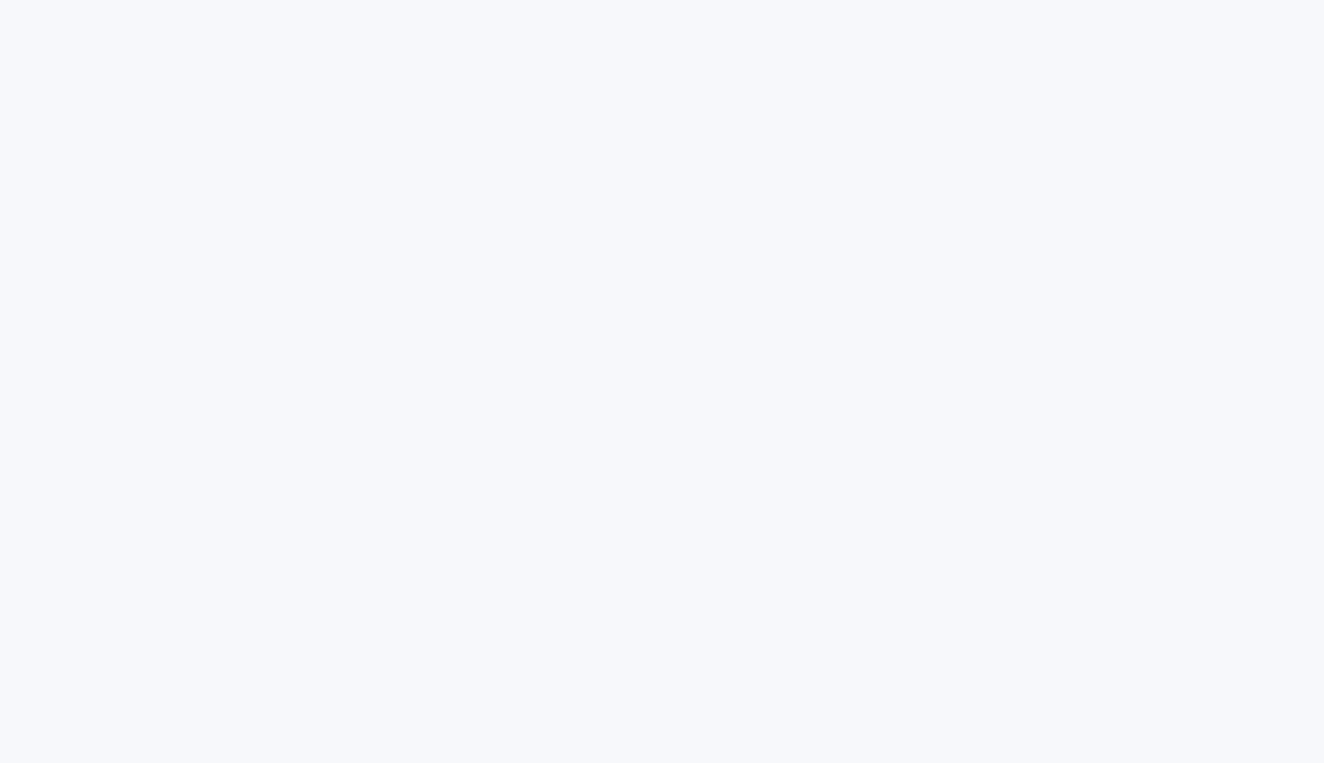 scroll, scrollTop: 0, scrollLeft: 0, axis: both 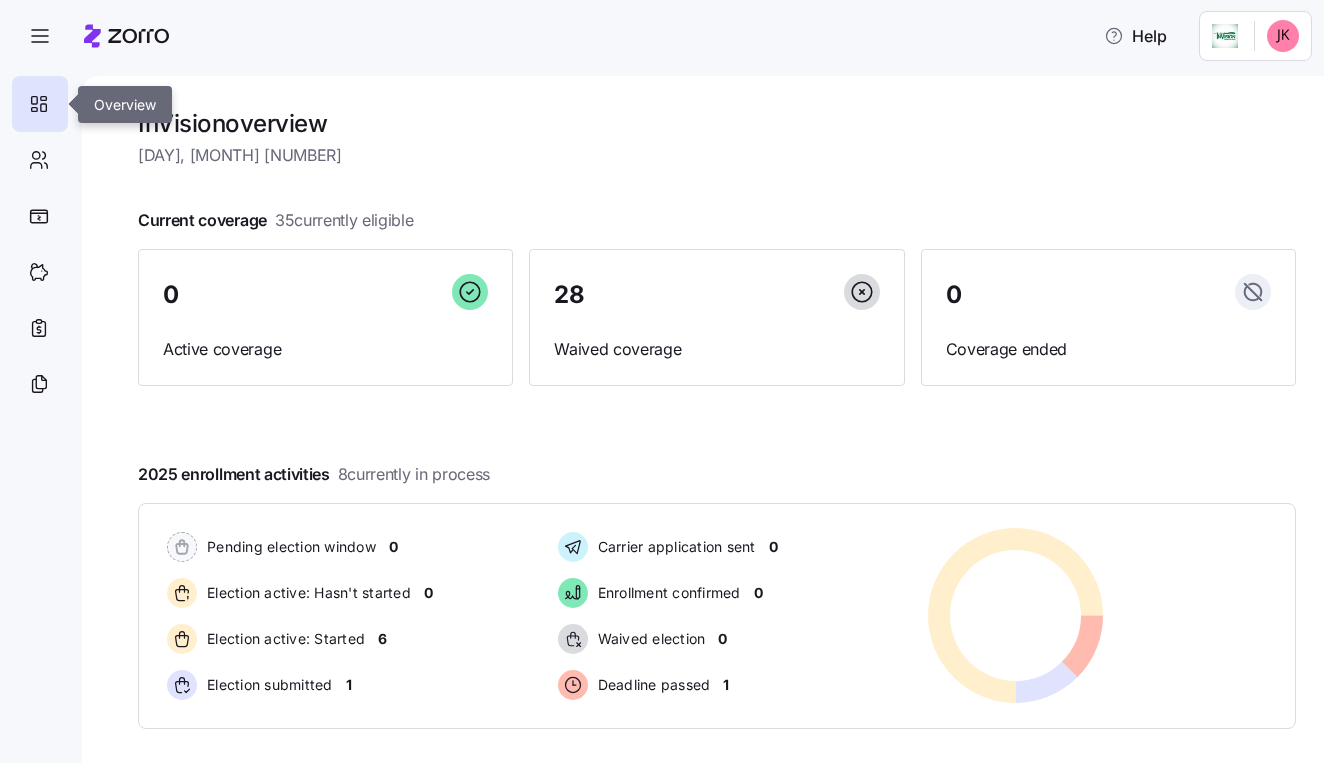 click 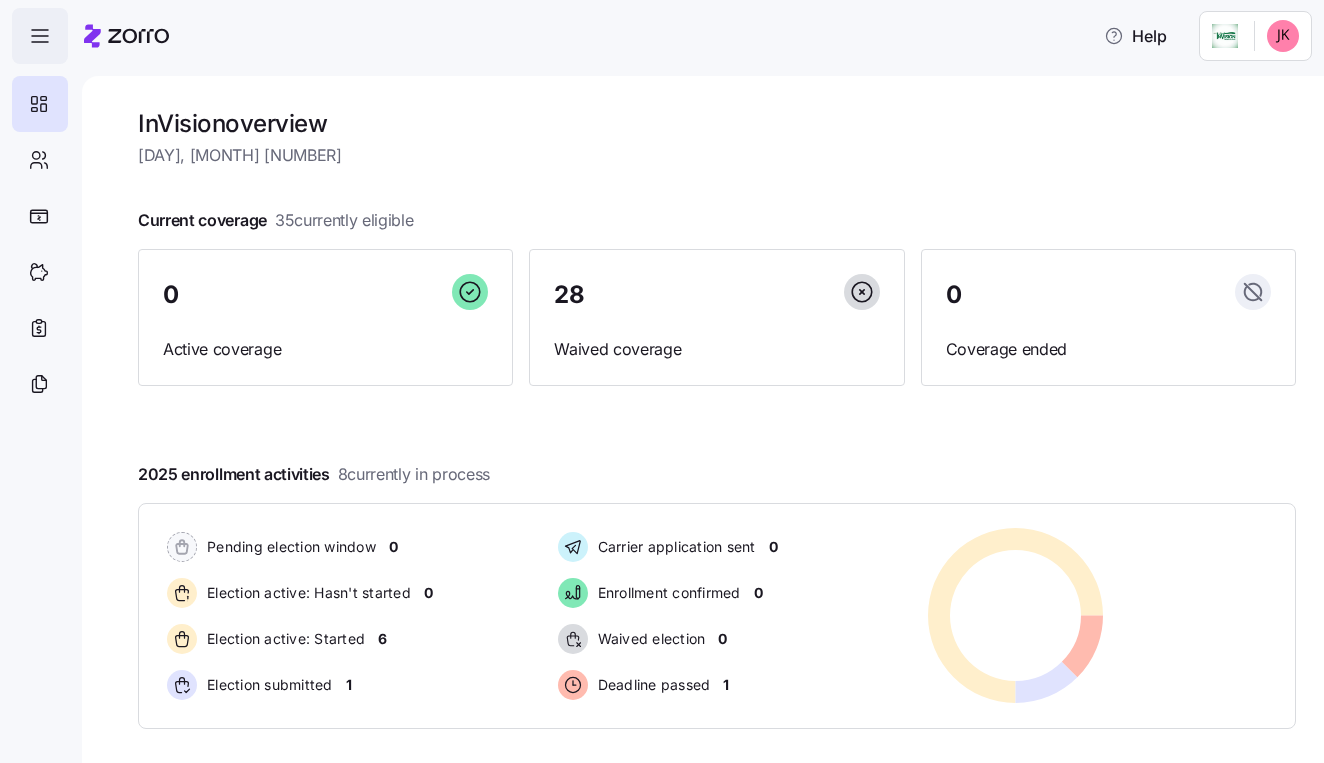 click at bounding box center (40, 36) 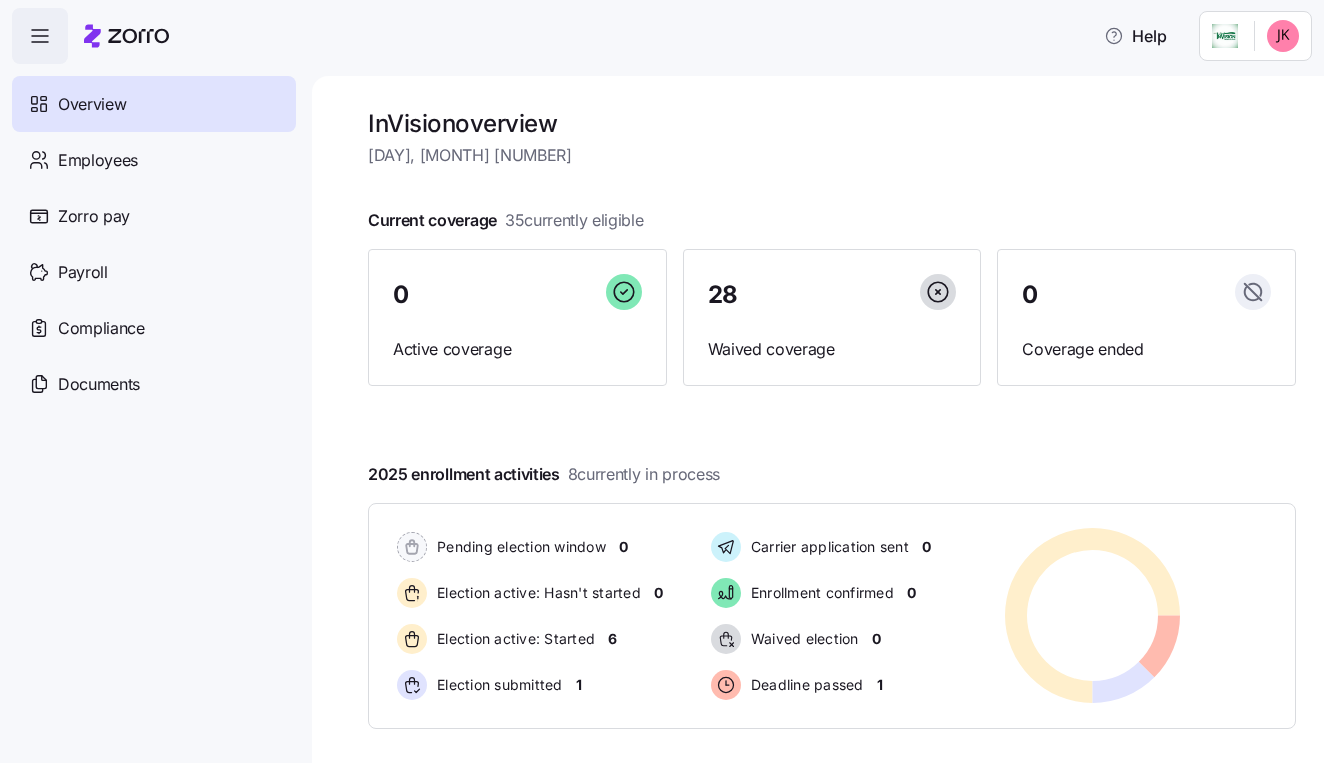 scroll, scrollTop: 0, scrollLeft: 0, axis: both 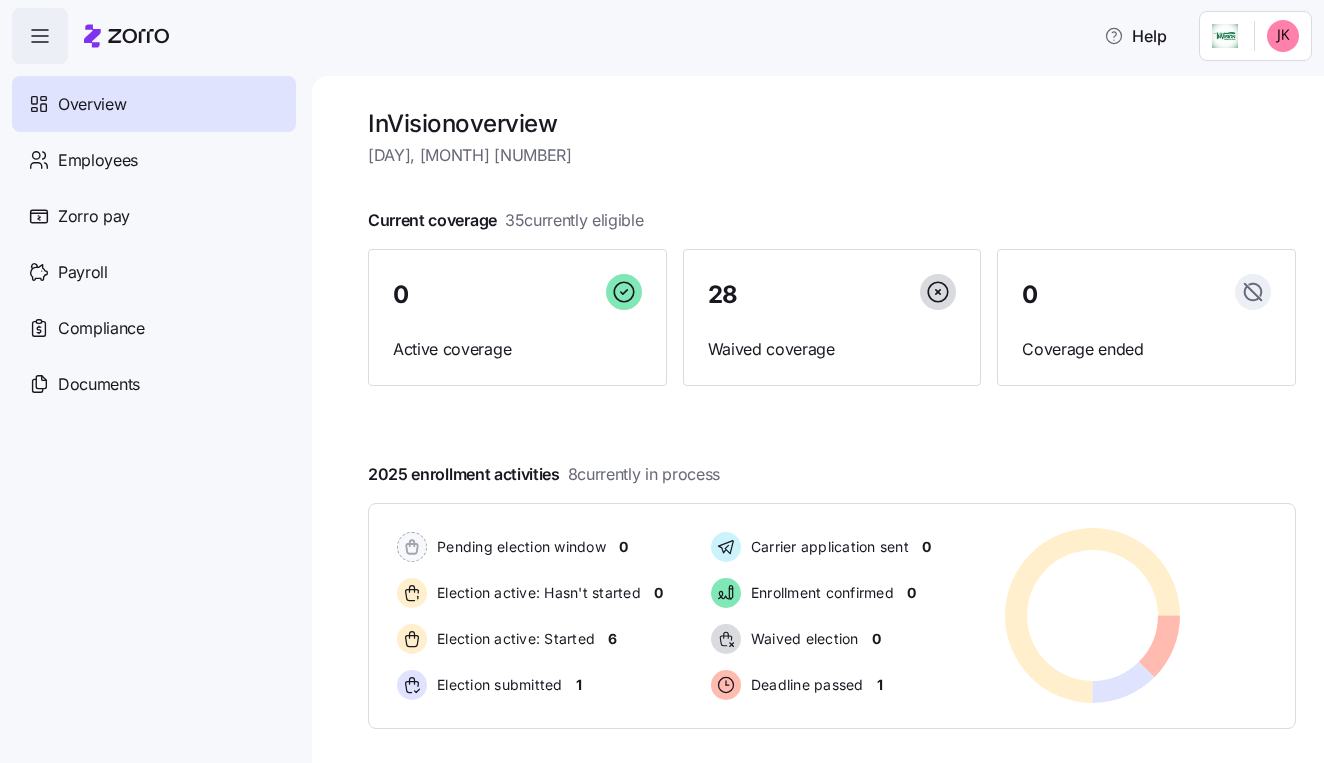 click on "Help Overview Employees Zorro pay Payroll Compliance Documents InVision  overview Friday, August 8 Current coverage 35  currently eligible 0 Active coverage 28 Waived coverage 0 Coverage ended 2025   enrollment activities 8  currently in process Pending election window 0 Election active: Hasn't started 0 Election active: Started 6 Election submitted 1 Carrier application sent 0 Enrollment confirmed 0 Waived election 0 Deadline passed 1 Pending election window 0 Election active: Hasn't started 0 Election active: Started 6 Election submitted 1 Carrier application sent 0 Enrollment confirmed 0 Waived election 0 Deadline passed 1 Quick actions Add employee View invoices Run payroll Need help? Visit our help center See what’s new on our blog Company Overview | Zorro" at bounding box center (662, 375) 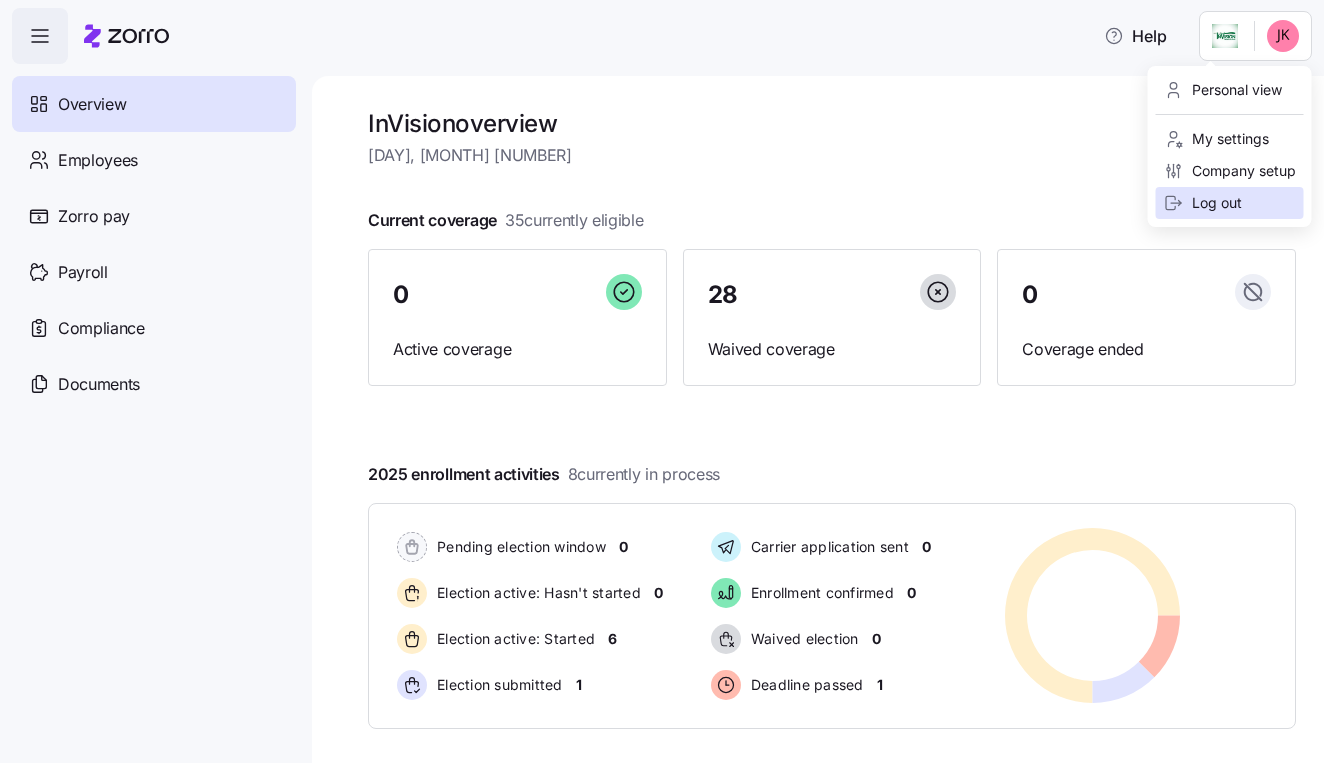 click on "Log out" at bounding box center [1203, 203] 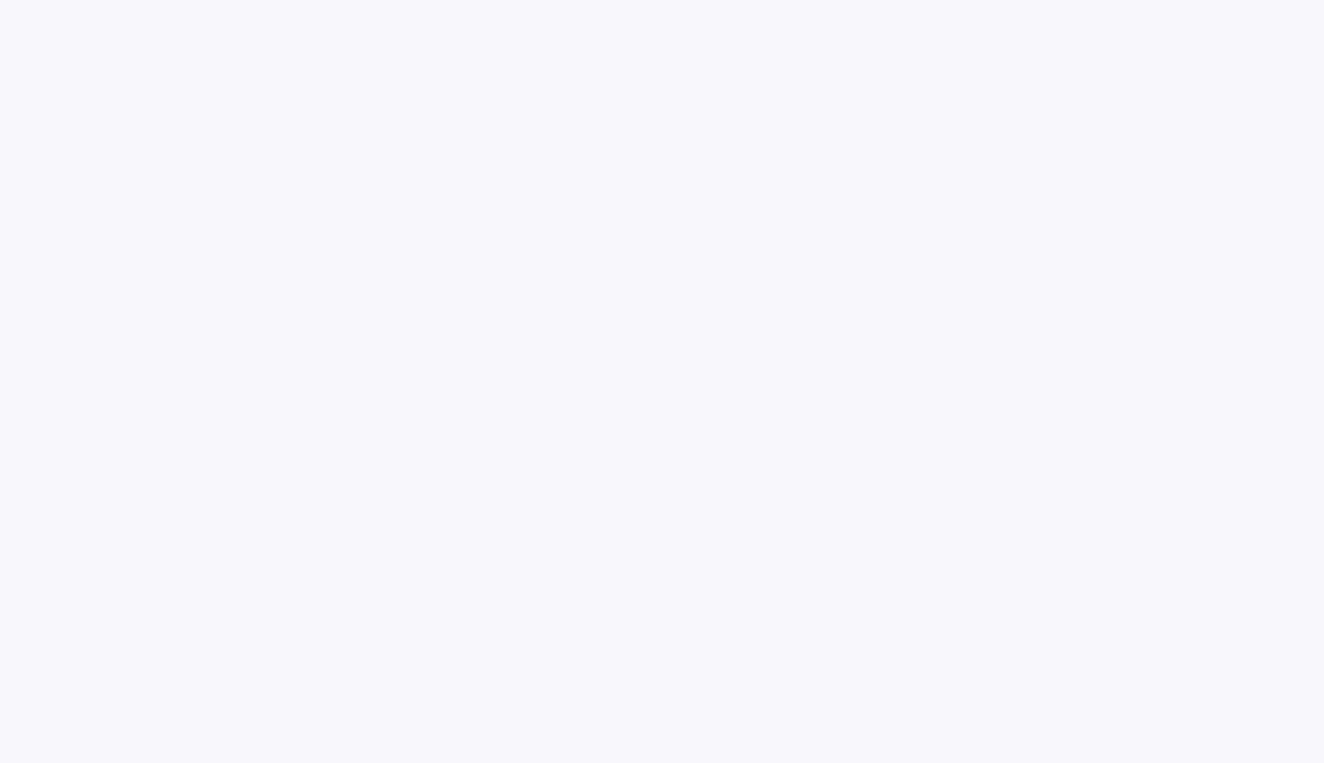 scroll, scrollTop: 0, scrollLeft: 0, axis: both 